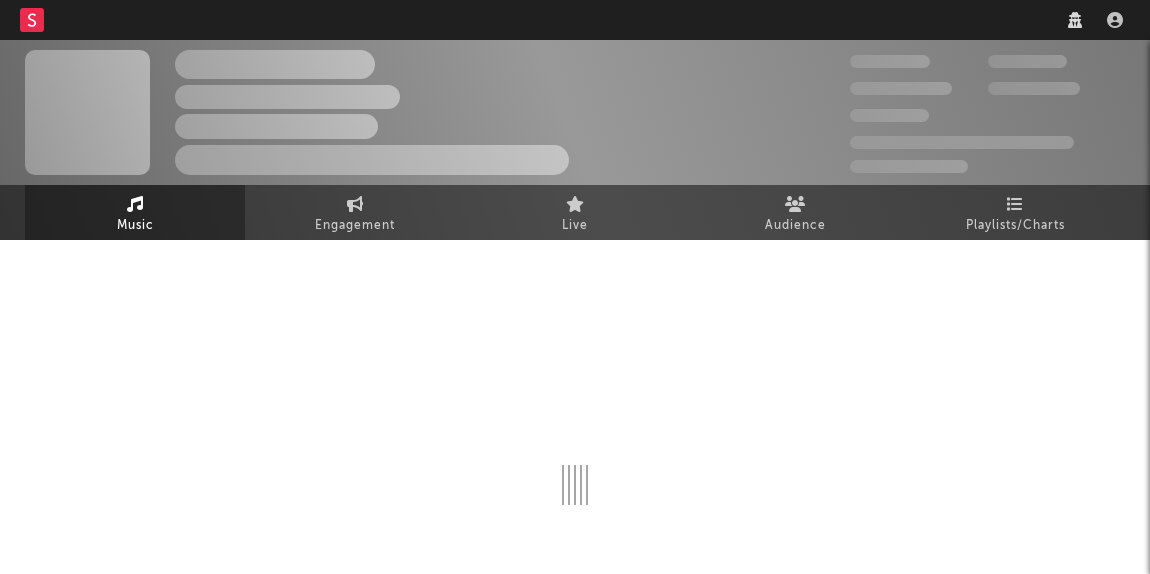scroll, scrollTop: 0, scrollLeft: 0, axis: both 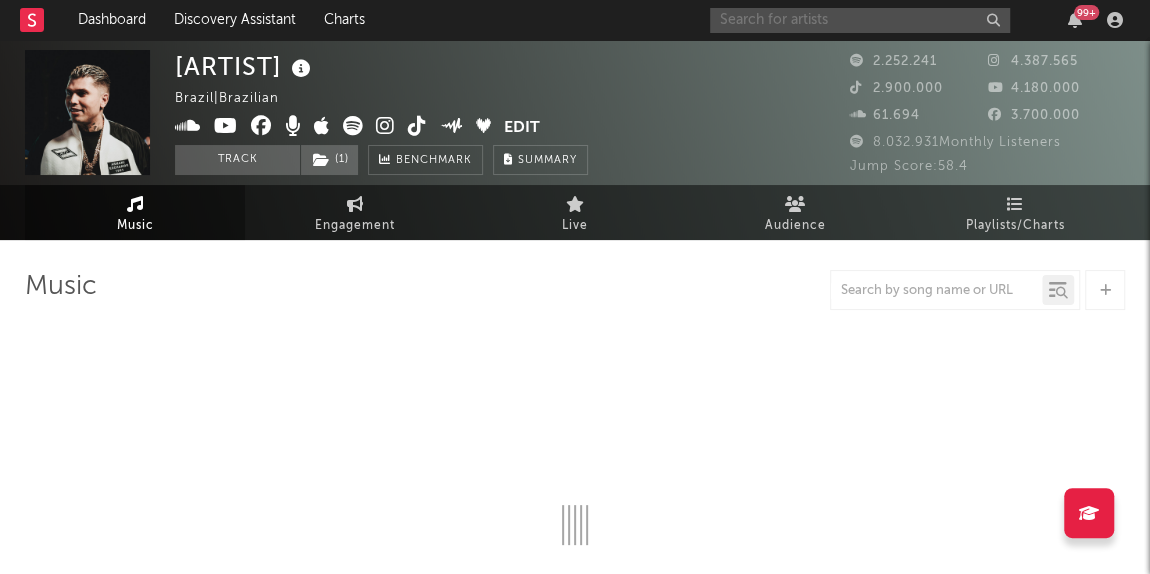 click at bounding box center (860, 20) 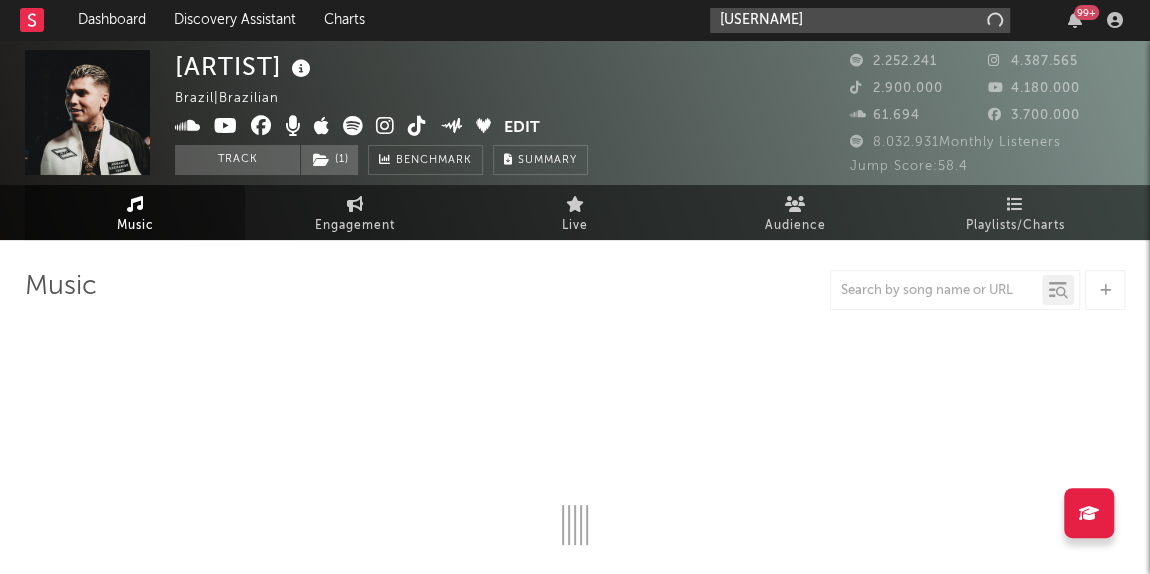 type on "[FIRST]" 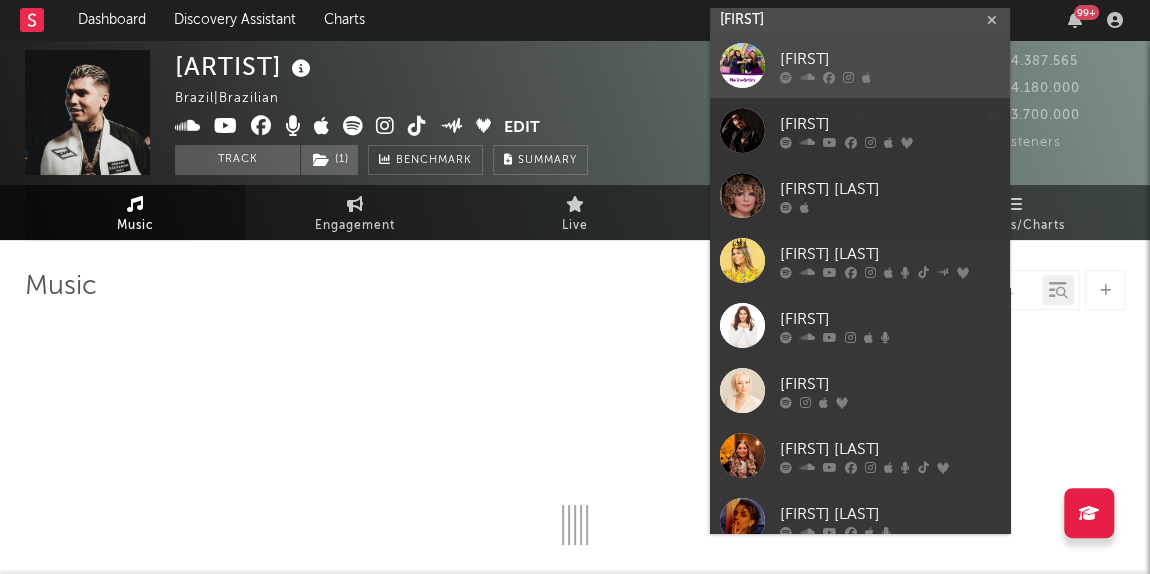 select on "6m" 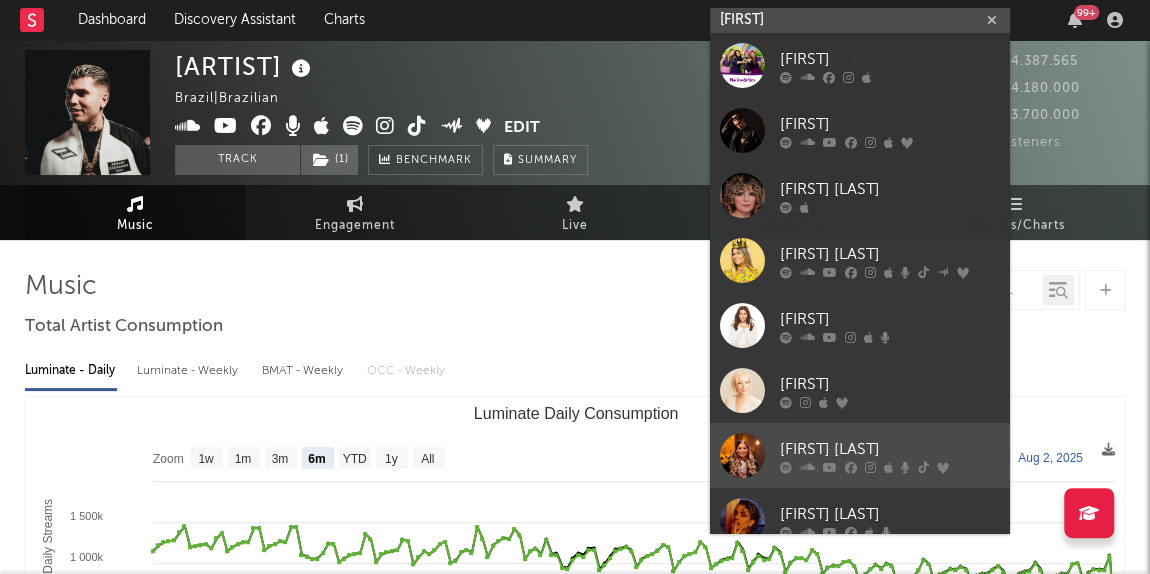 type on "[FIRST]" 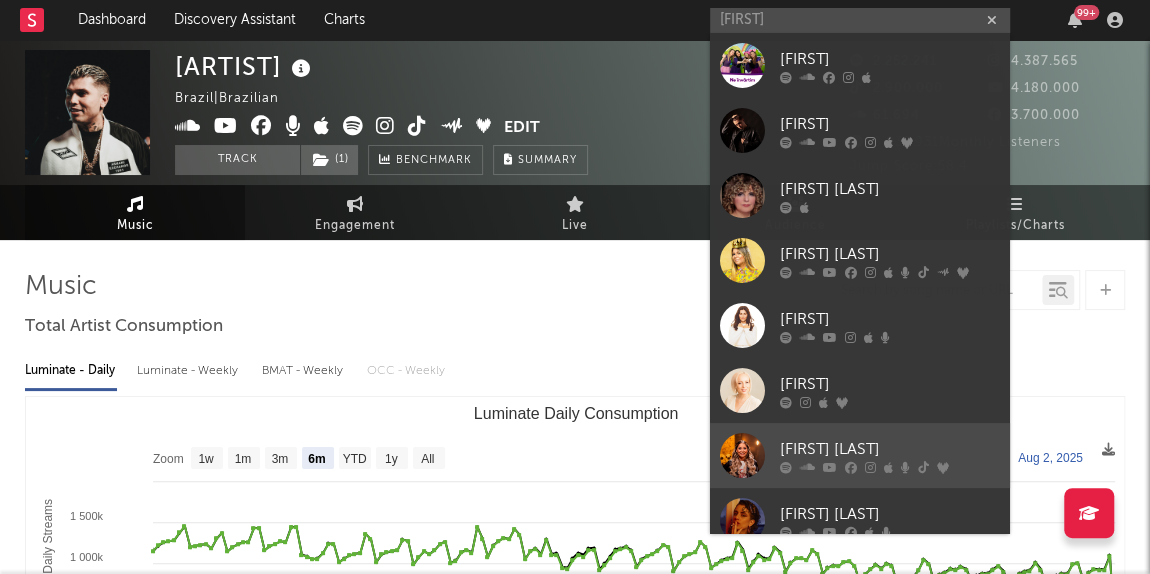 click on "[FIRST] [LAST]" at bounding box center [860, 455] 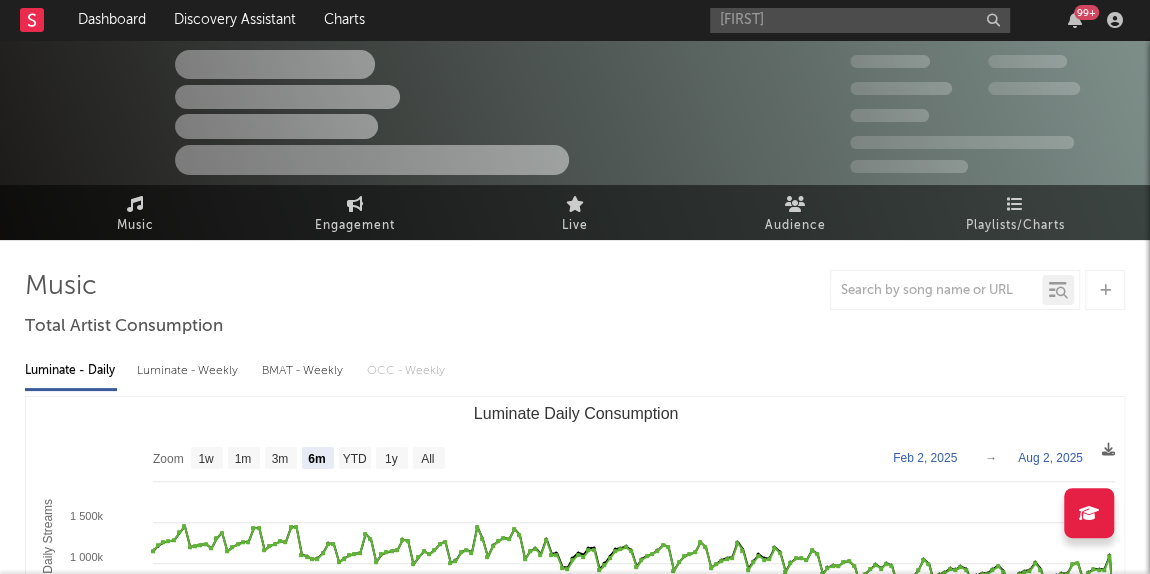 type 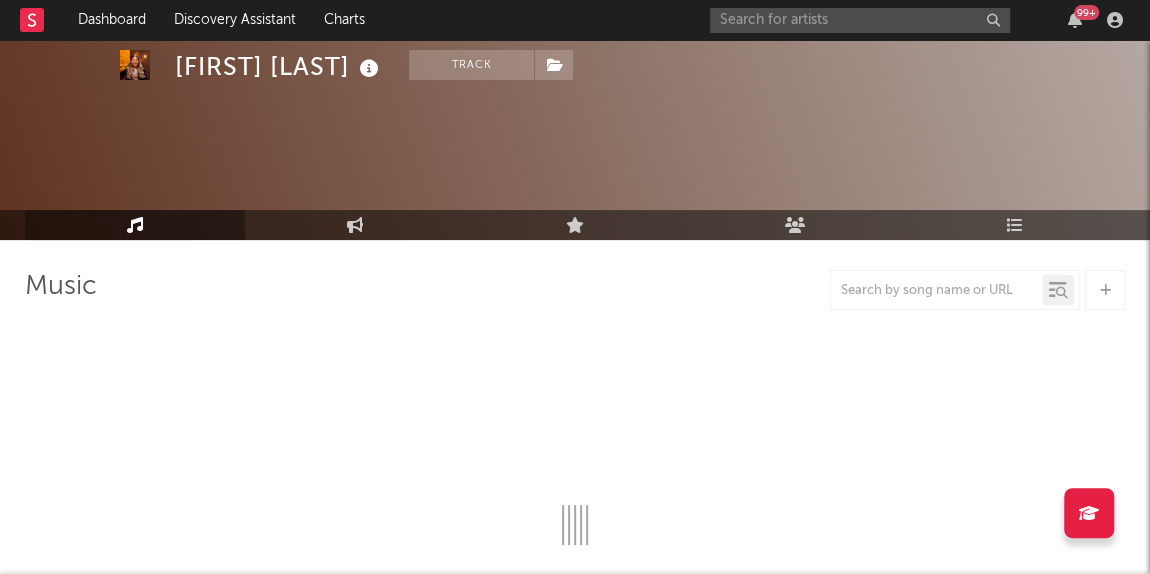 scroll, scrollTop: 90, scrollLeft: 0, axis: vertical 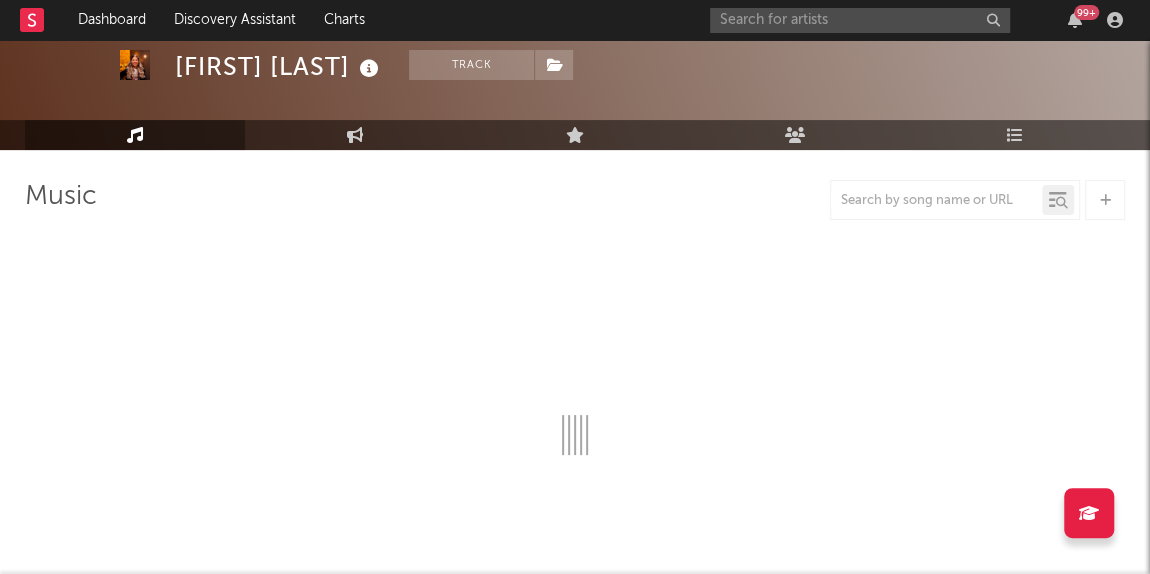 select on "6m" 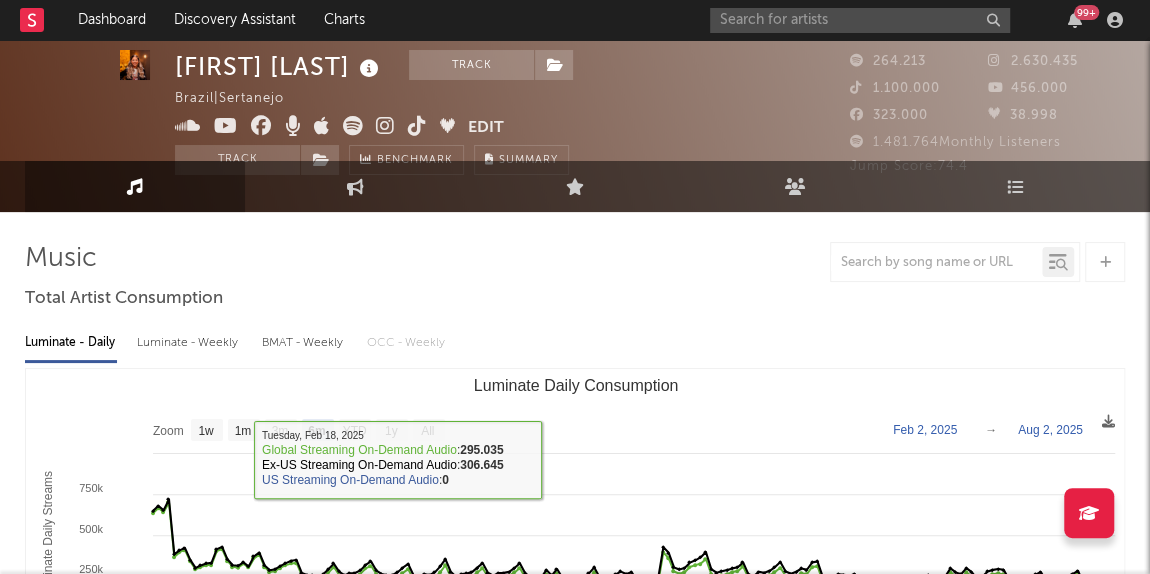scroll, scrollTop: 0, scrollLeft: 0, axis: both 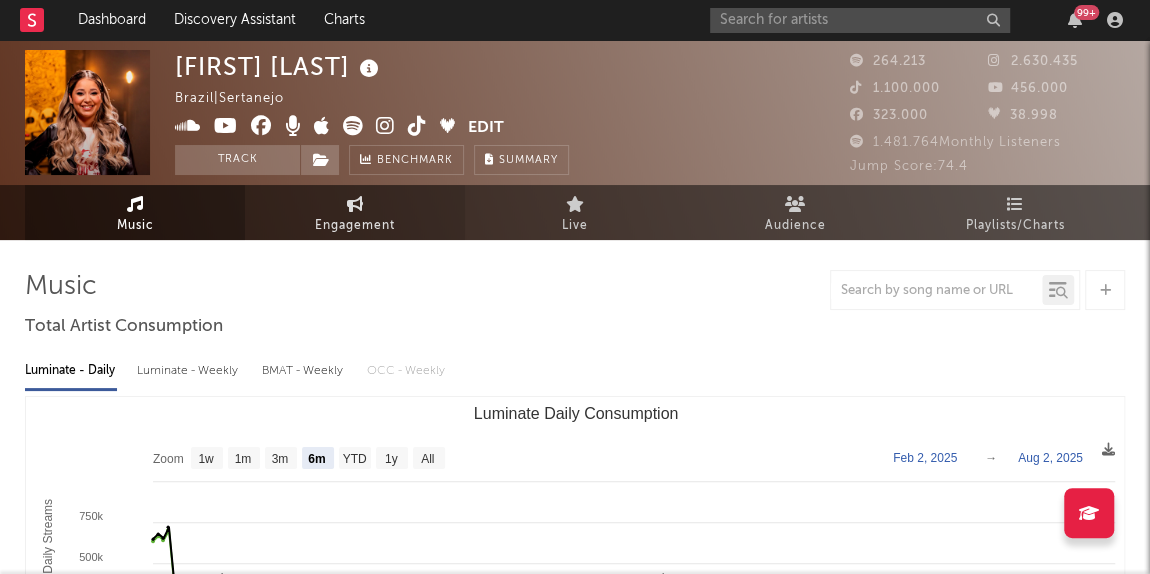 click on "Engagement" at bounding box center [355, 212] 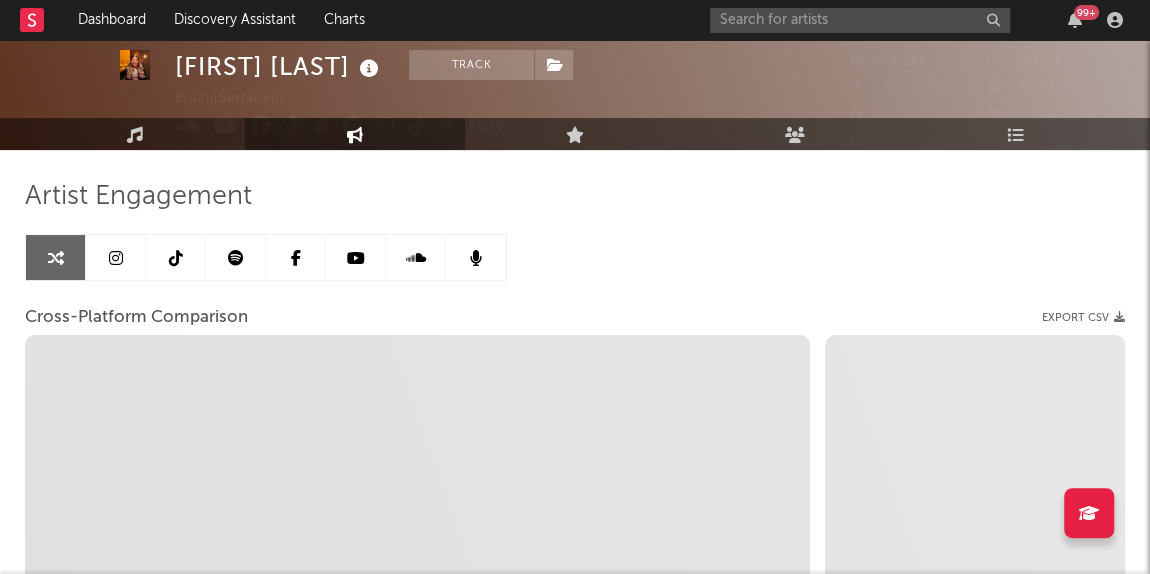 scroll, scrollTop: 0, scrollLeft: 0, axis: both 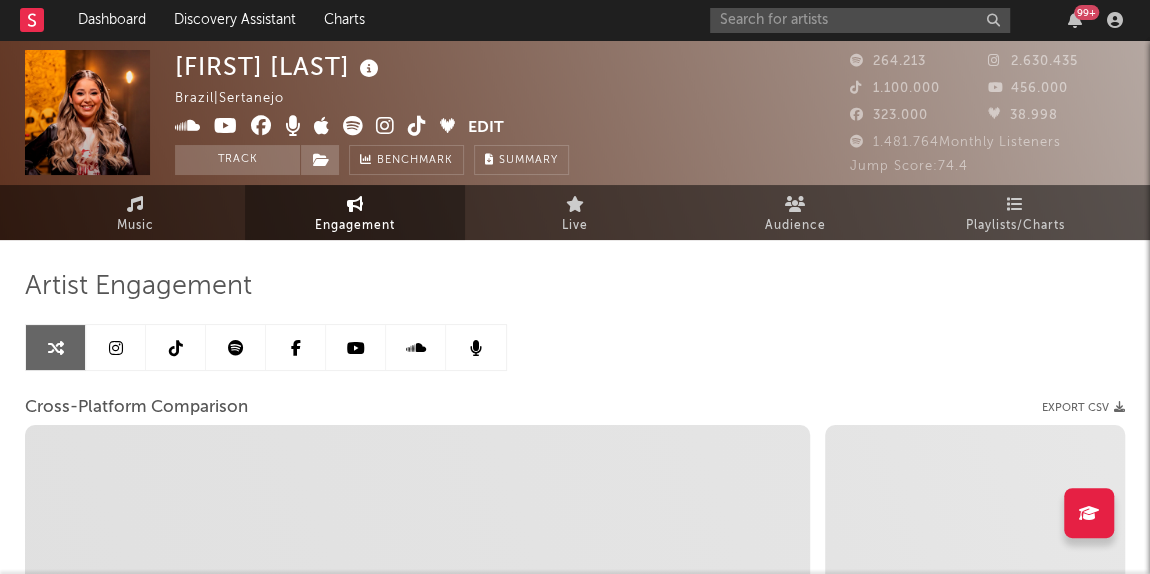 select on "1m" 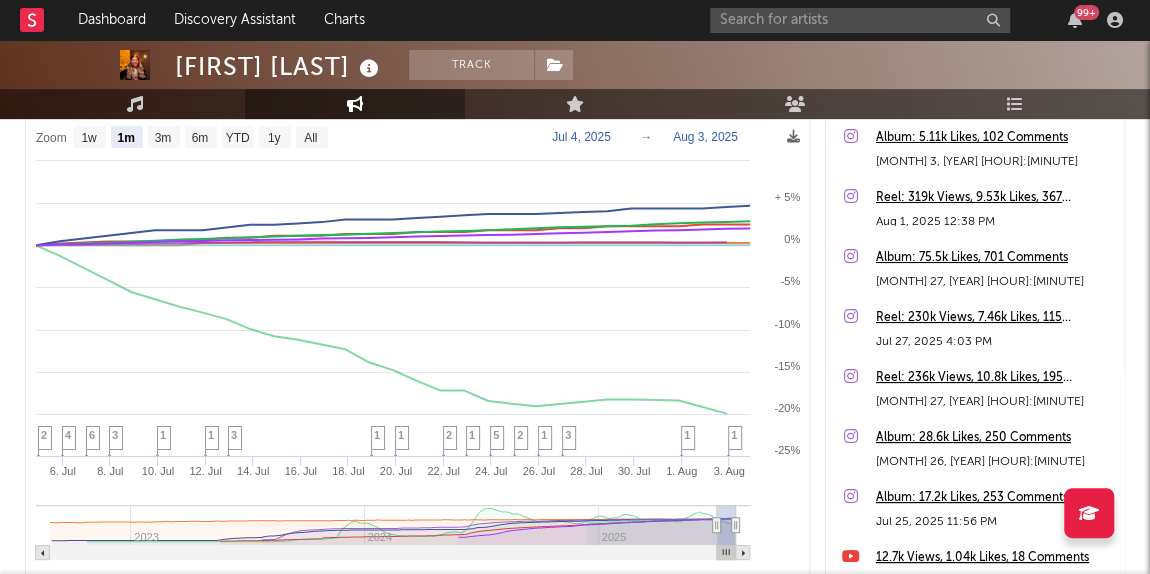 scroll, scrollTop: 363, scrollLeft: 0, axis: vertical 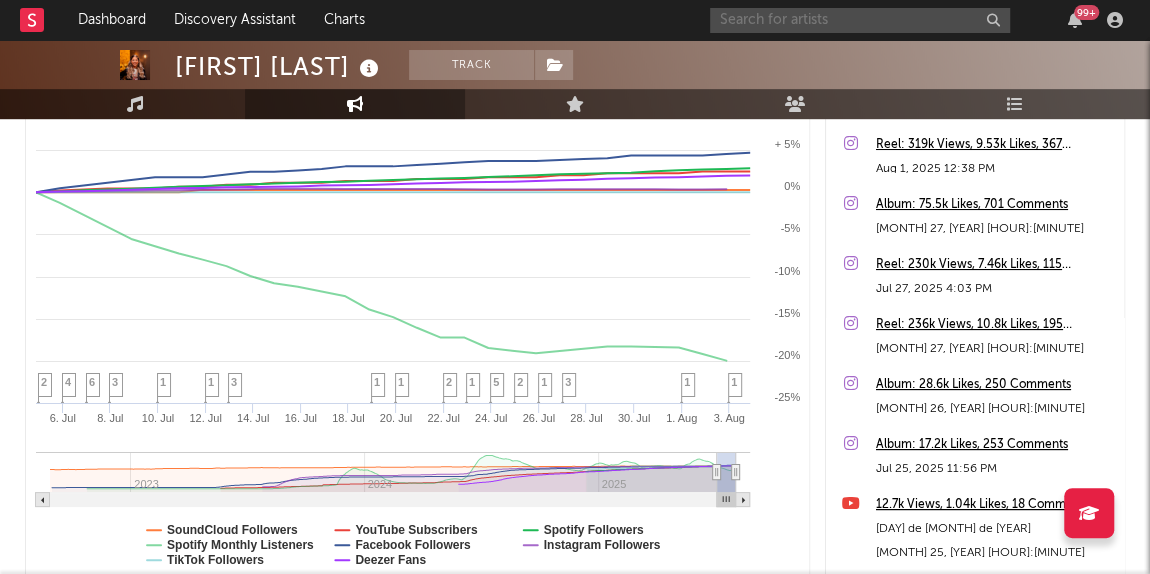 click at bounding box center (860, 20) 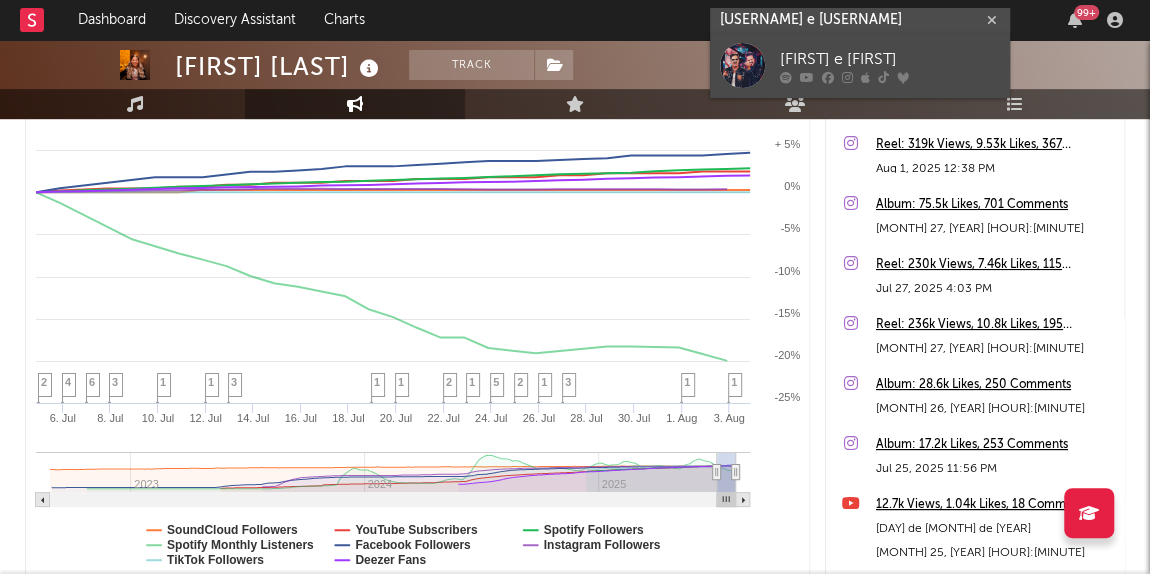 type on "[USERNAME] e [USERNAME]" 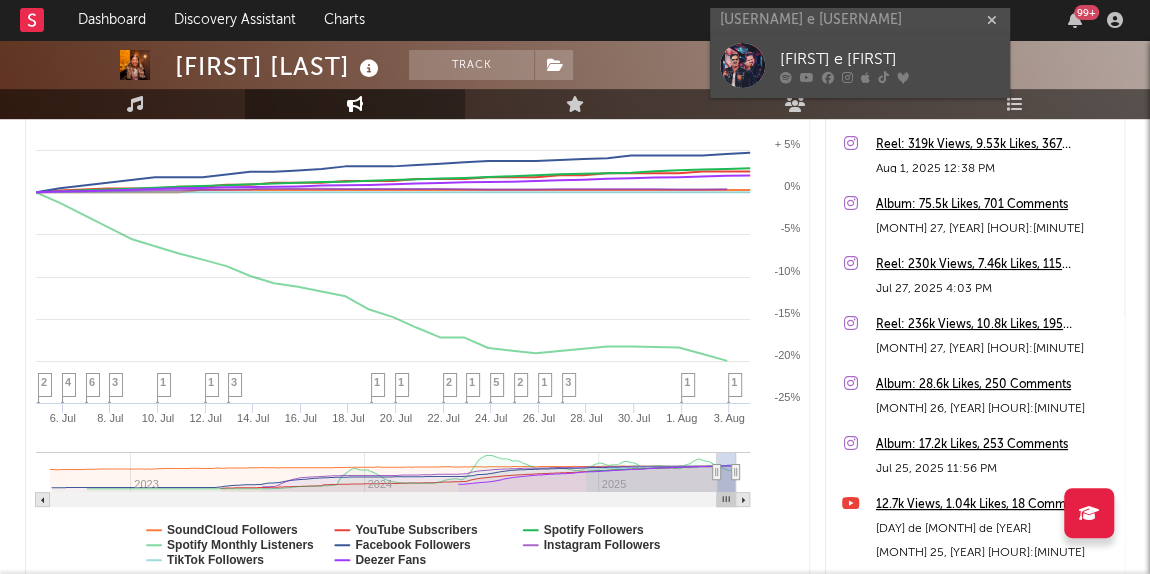 click at bounding box center (742, 65) 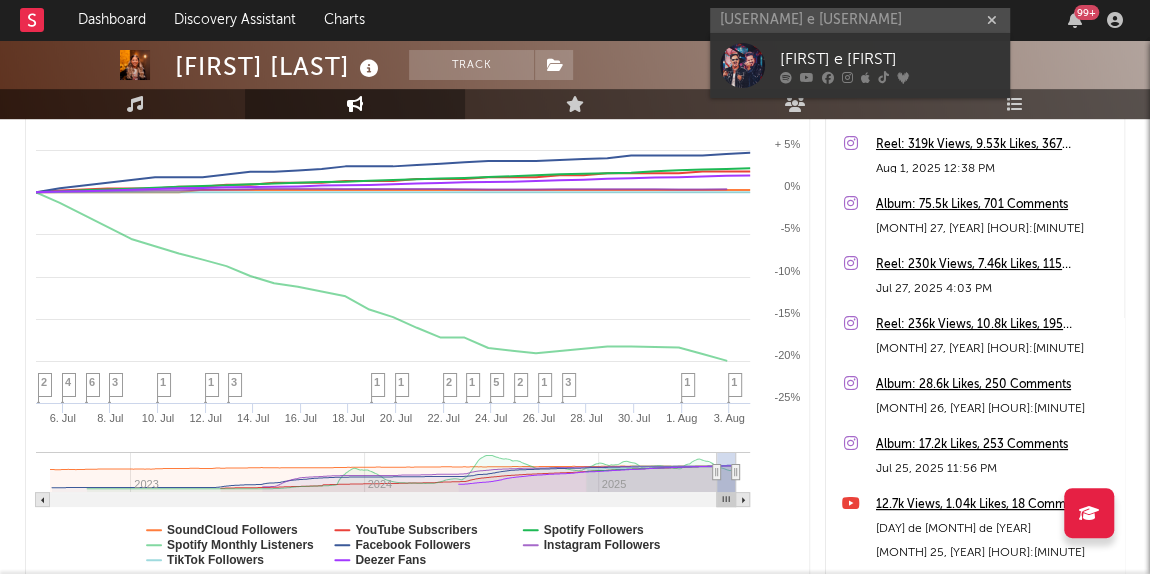 type 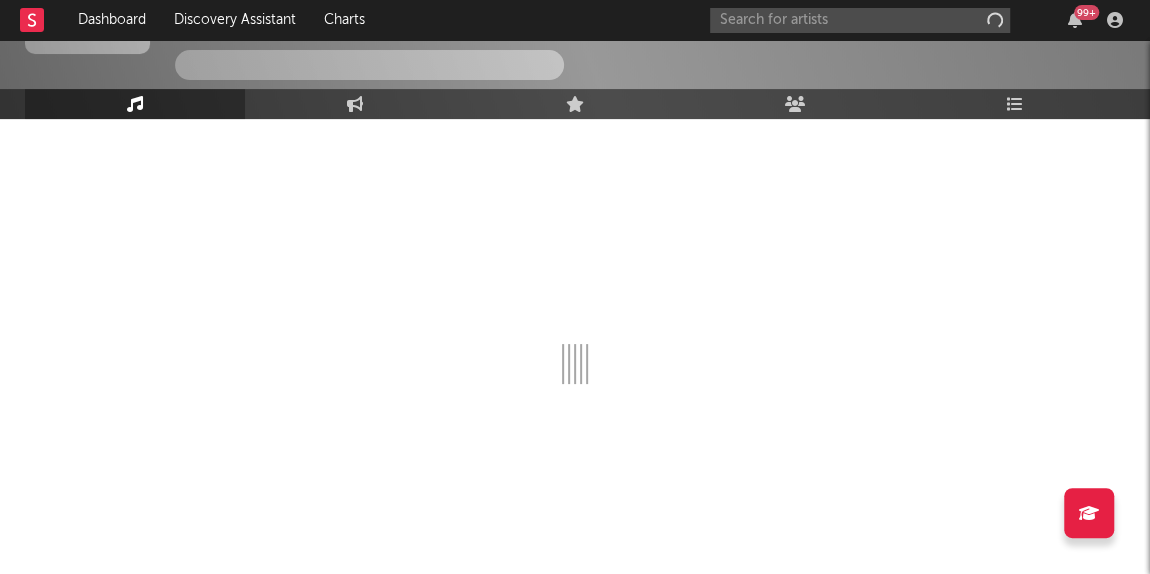 scroll, scrollTop: 121, scrollLeft: 0, axis: vertical 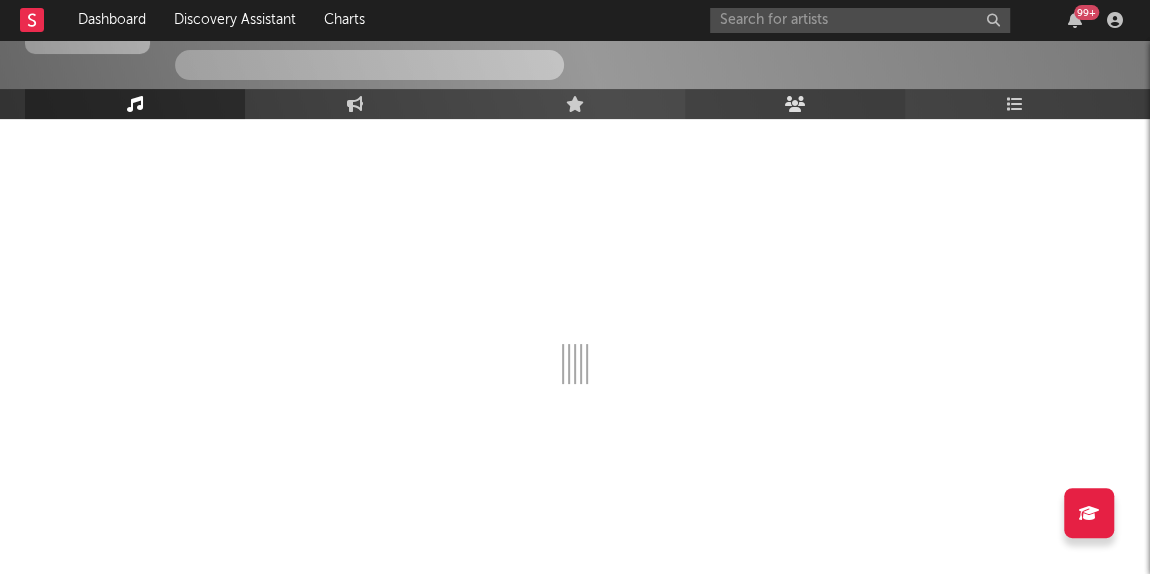 select on "6m" 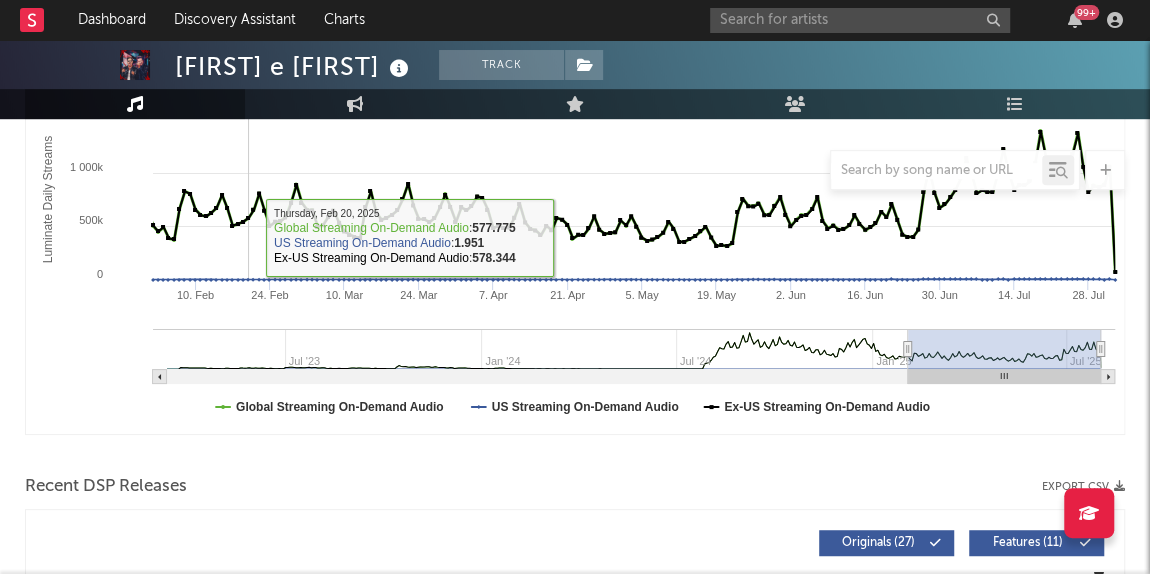 scroll, scrollTop: 181, scrollLeft: 0, axis: vertical 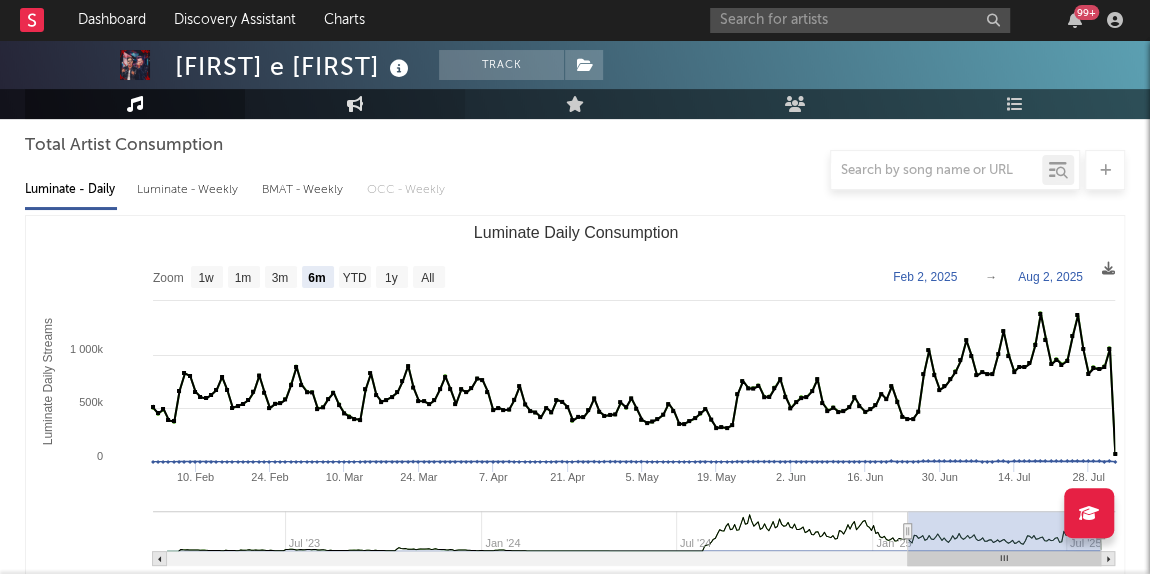 click at bounding box center [355, 104] 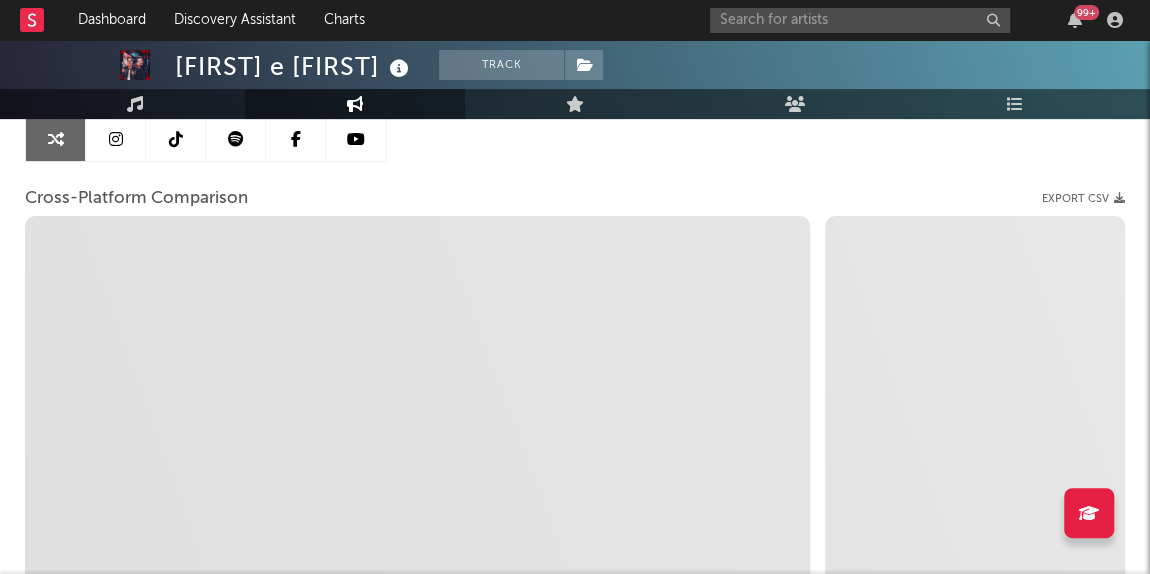 scroll, scrollTop: 181, scrollLeft: 0, axis: vertical 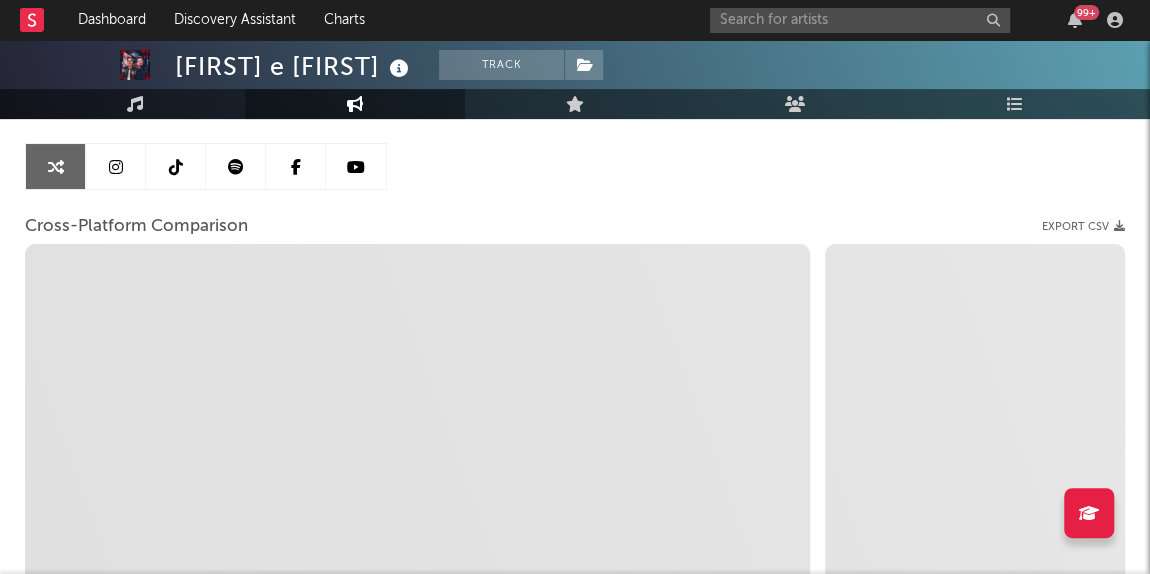 select on "1m" 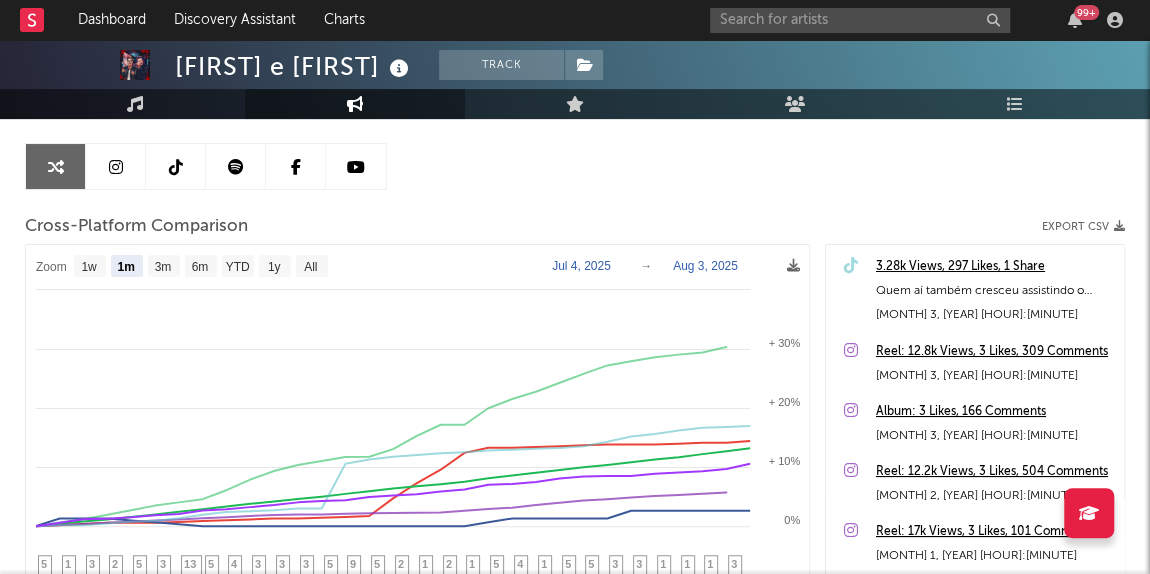 click on "Artist Engagement Cross-Platform Comparison Export CSV  Zoom 1w 1m 3m 6m YTD 1y All 2025-07-04 2025-08-03 Created with Highcharts 10.3.3 6. Jul 8. Jul 10. Jul 12. Jul 14. Jul 16. Jul 18. Jul 20. Jul 22. Jul 24. Jul 26. Jul 28. Jul 30. Jul 1. Aug 3. Aug Jul '23 Jan '24 Jul '24 Jan '25 Jul '25 0% + 10% + 20% + 30% -10% + 40% Zoom 1w 1m 3m 6m YTD 1y All Jul  4, 2025 → Aug  3, 2025 YouTube Subscribers Spotify Followers Spotify Monthly Listeners Facebook Followers Instagram Followers TikTok Followers Deezer Fans 3 1 1 1 3 3 5 5 1 4 5 1 2 1 2 5 9 5 3 3 3 4 5 13 3 5 2 3 1 5 3.28k Views, 297 Likes, 1 Share Quem aí também cresceu assistindo o Domingo Legal? 🩹 Esse programa sempre fez parte da nossa vida, da nossa infância… e hoje a gente realizou um sonho: fomos convidados e ainda saímos de lá ganhando! 😱🙏🏻😊 Foi emocionante demais! Quem assistiu? Comenta aqui o que achou 👇👌💙 #KaiqueeFelipe #DomingoLegal #SonhoRealizado #OsKefNoDomingolegal  Aug 3, 2025 6:52 PM Aug 3, 2025 5:10 PM" at bounding box center (575, 429) 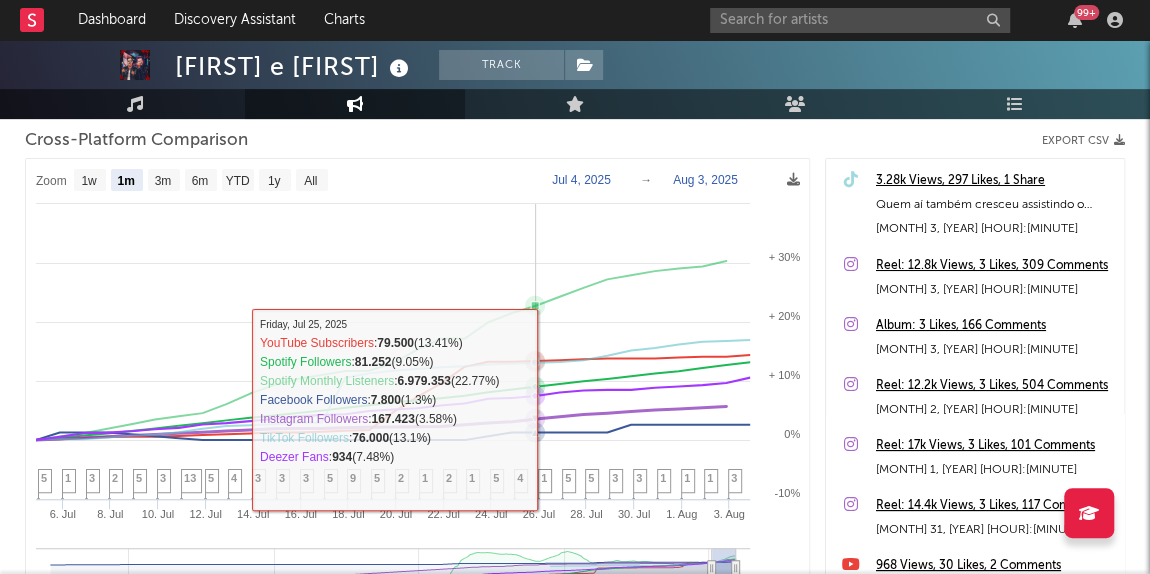 scroll, scrollTop: 181, scrollLeft: 0, axis: vertical 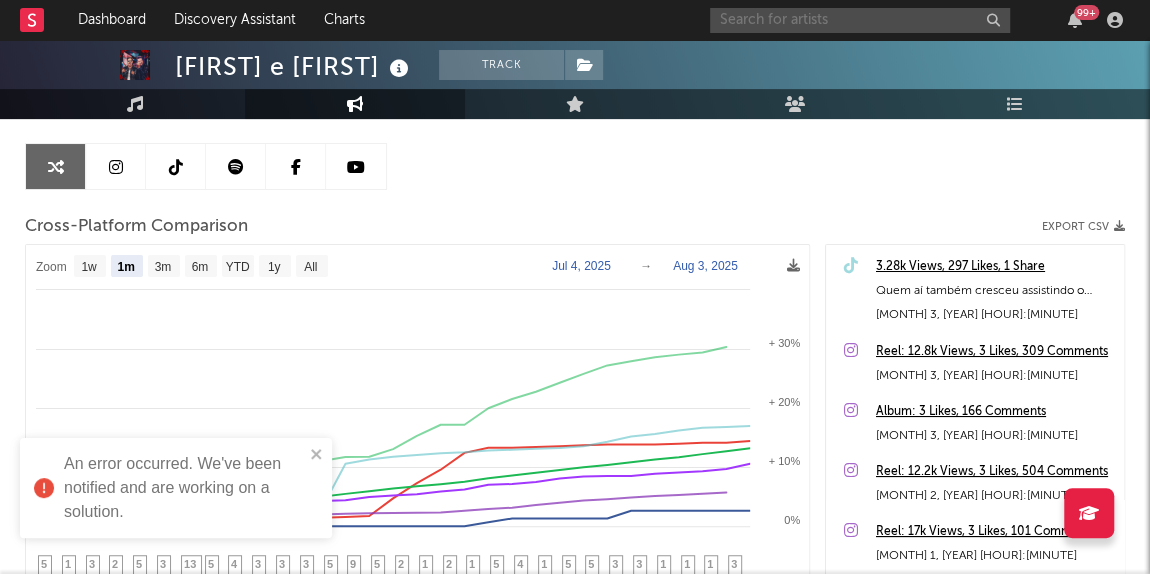click at bounding box center [860, 20] 